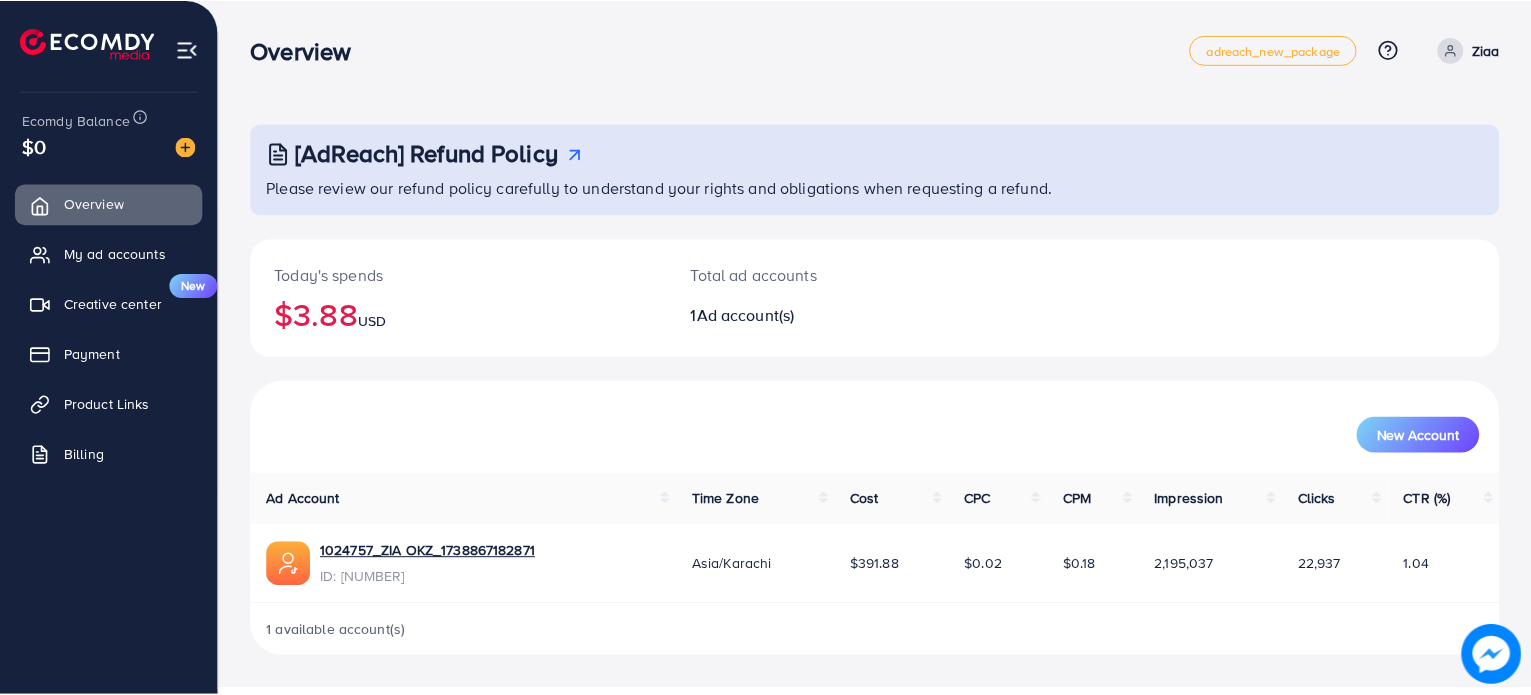 scroll, scrollTop: 0, scrollLeft: 0, axis: both 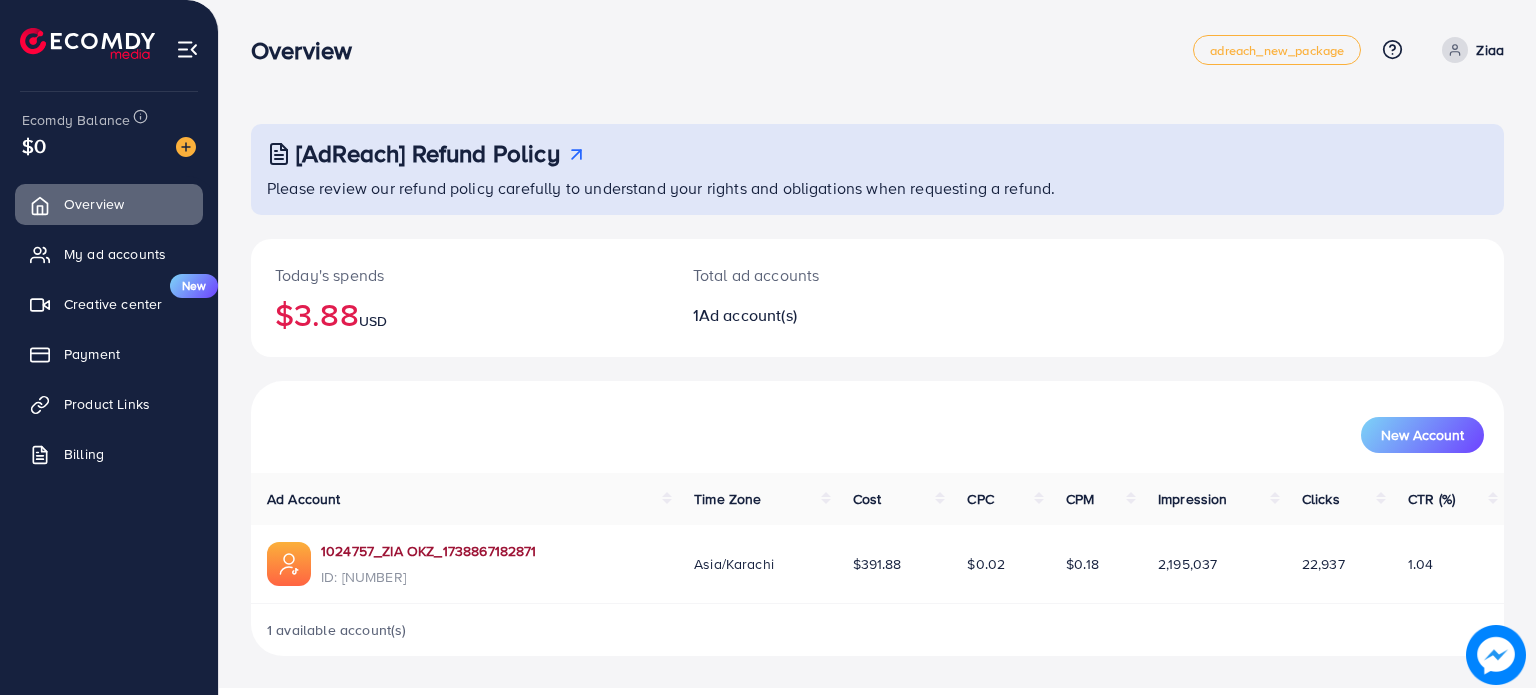 click on "1024757_ZIA OKZ_1738867182871" at bounding box center (429, 551) 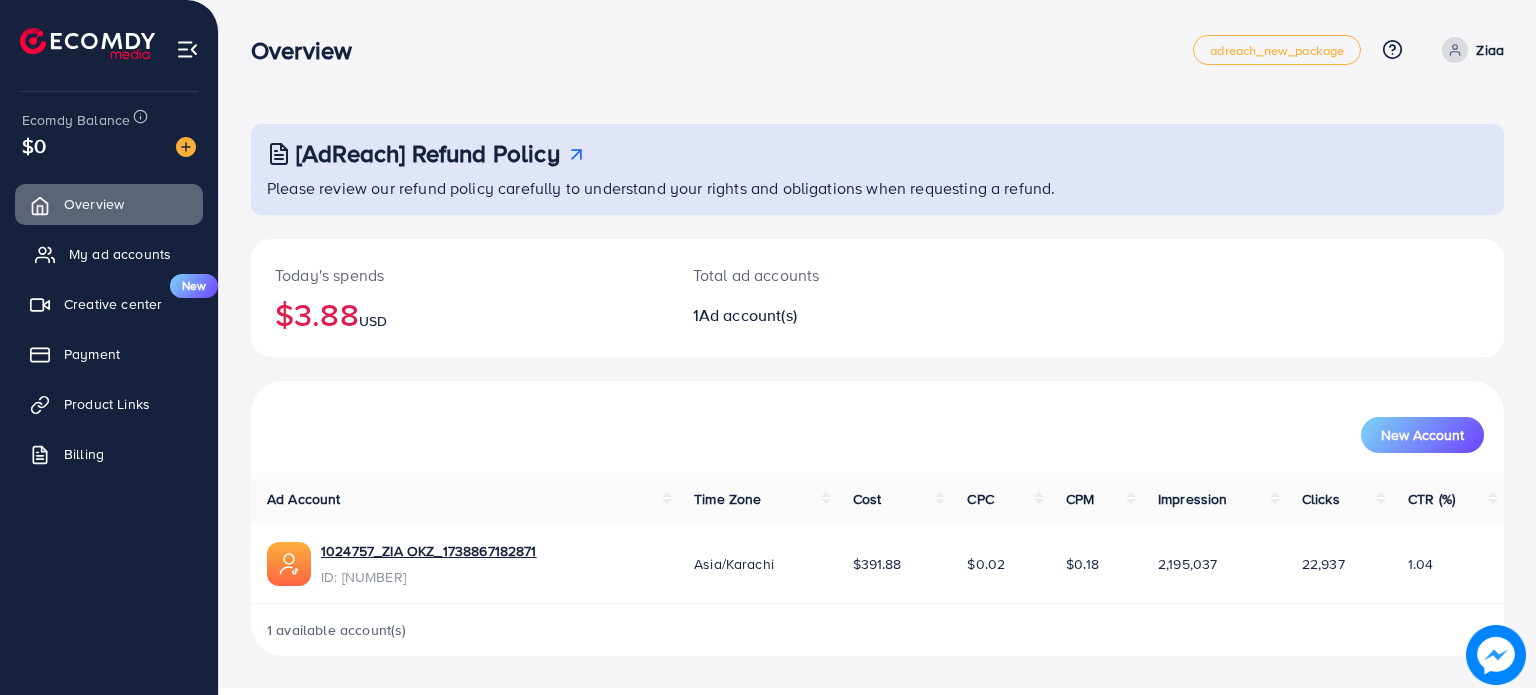 click on "My ad accounts" at bounding box center [120, 254] 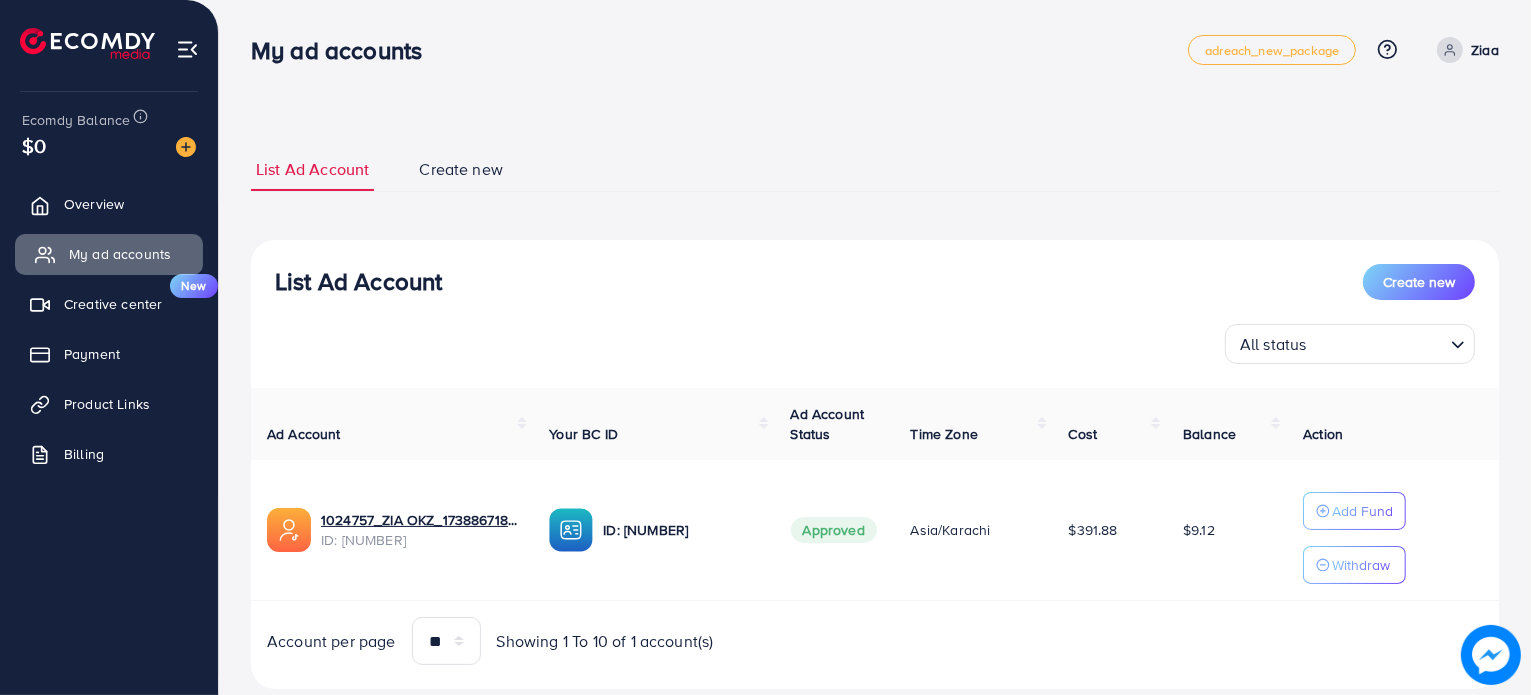 click on "My ad accounts" at bounding box center (109, 254) 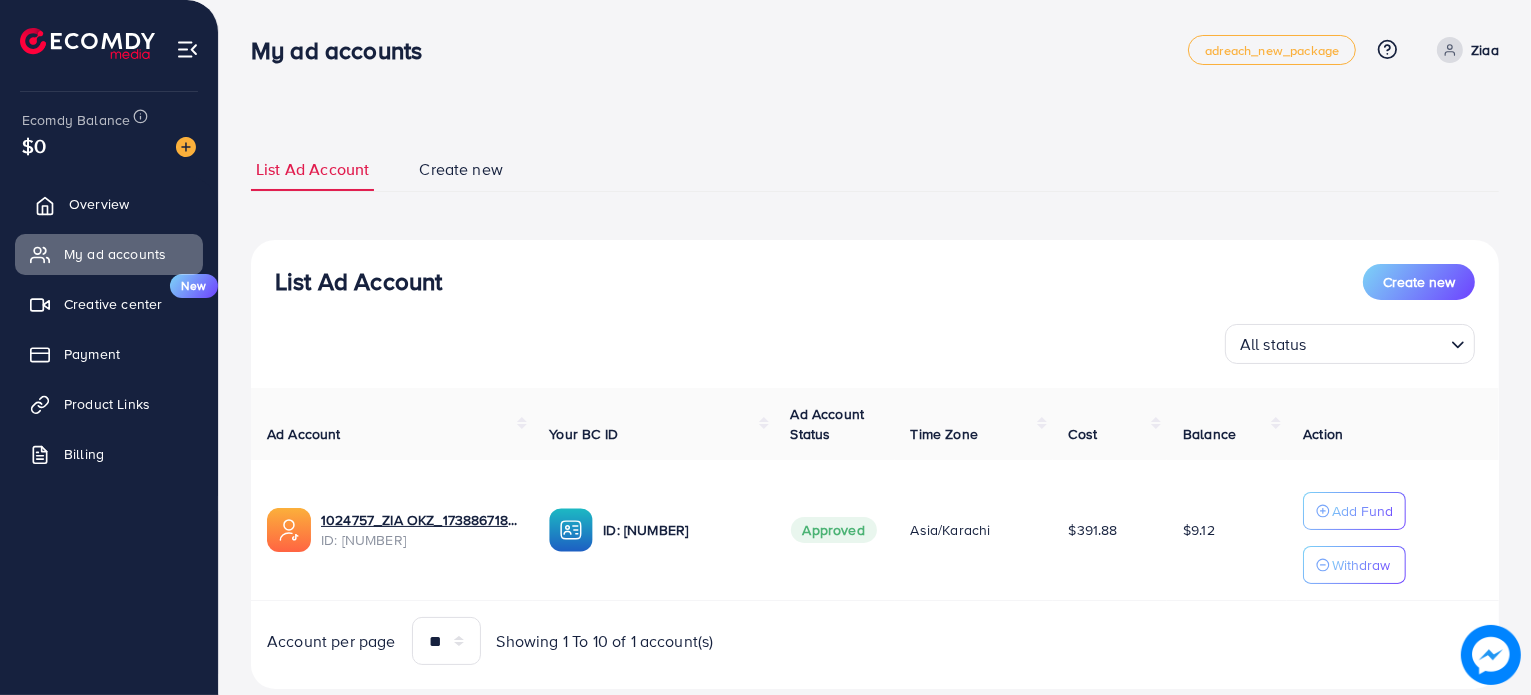click on "Overview" at bounding box center [109, 204] 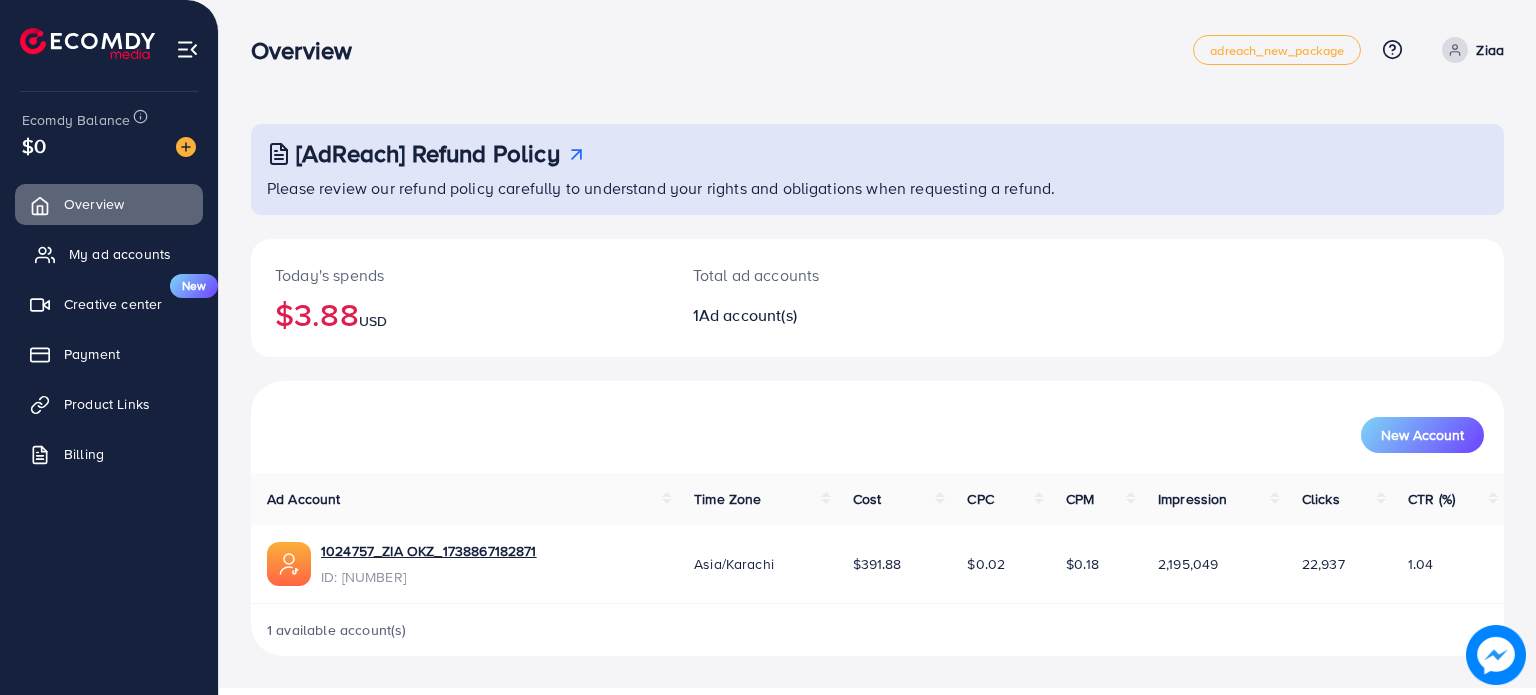 click on "My ad accounts" at bounding box center (120, 254) 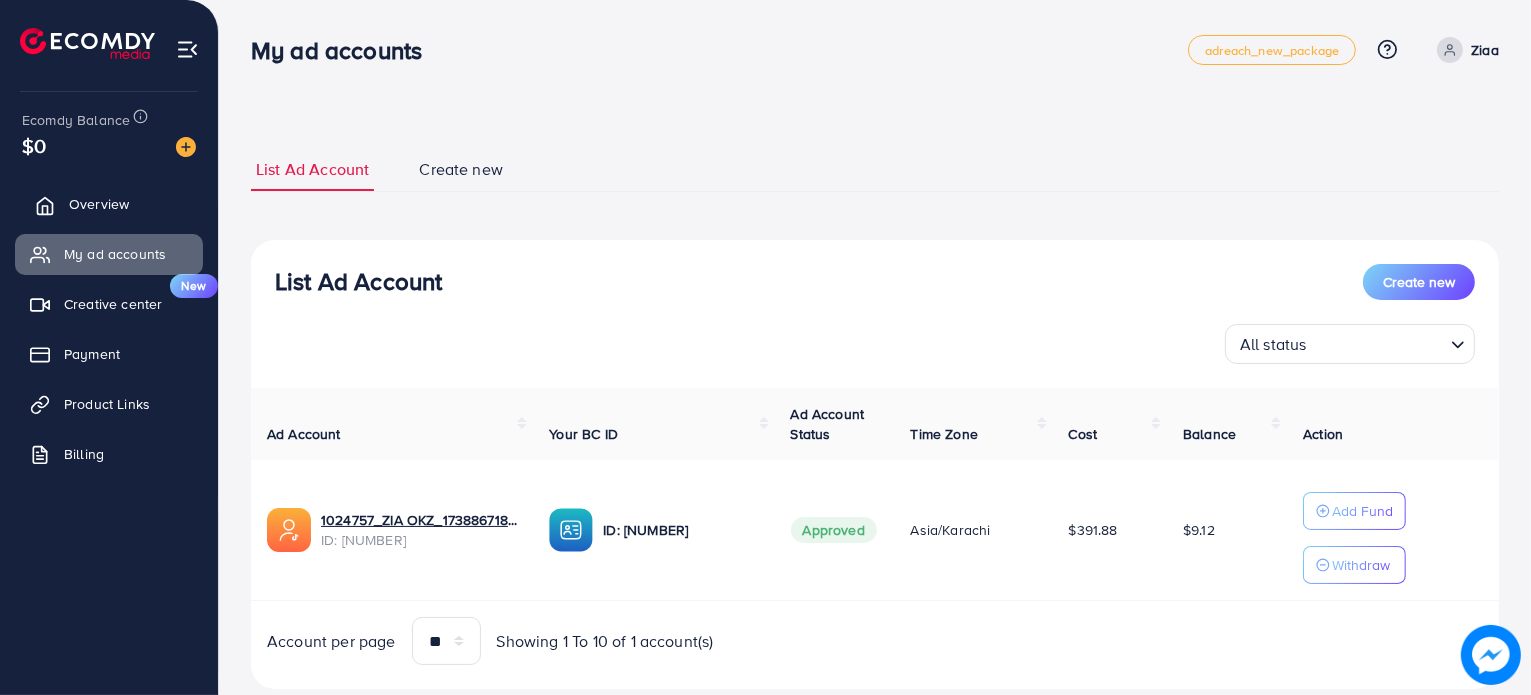 click on "Overview" at bounding box center [109, 204] 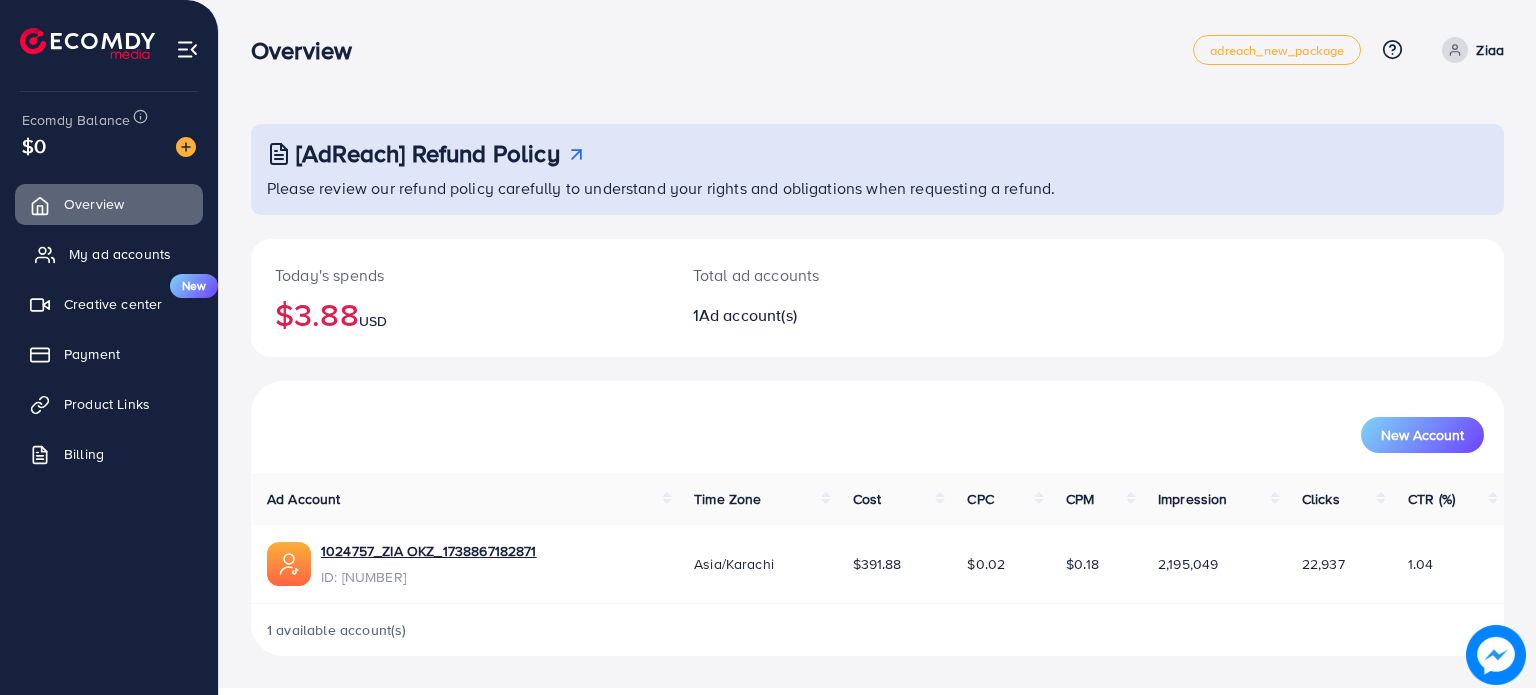 click on "My ad accounts" at bounding box center [120, 254] 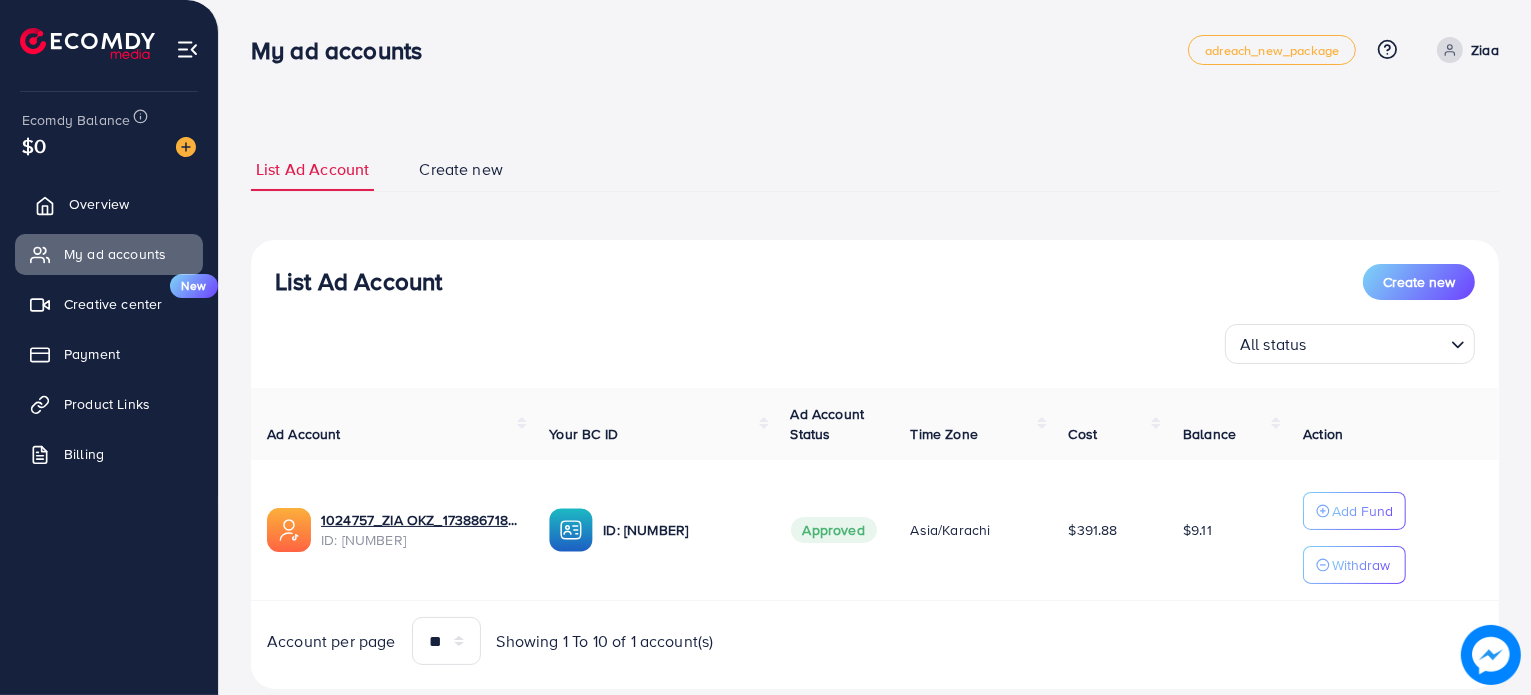 click on "Overview" at bounding box center (99, 204) 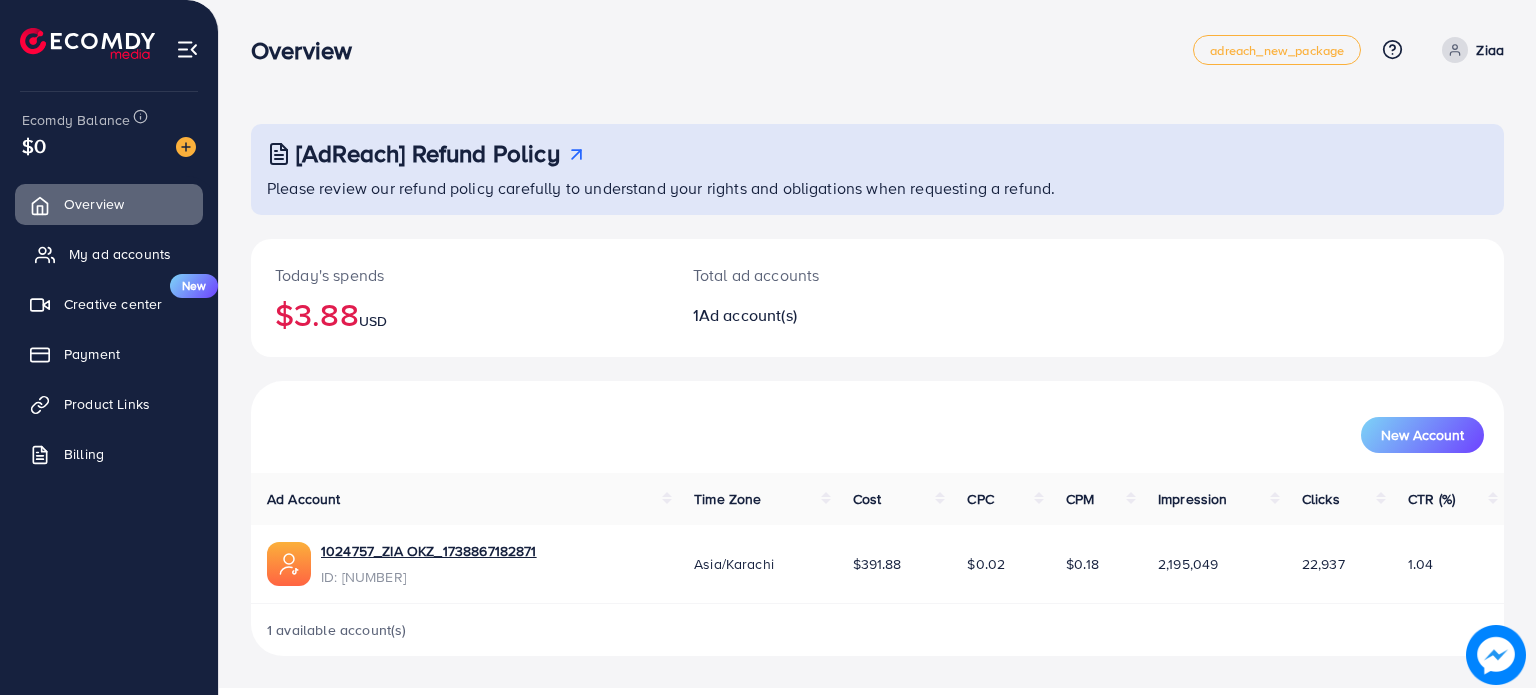 click on "My ad accounts" at bounding box center [120, 254] 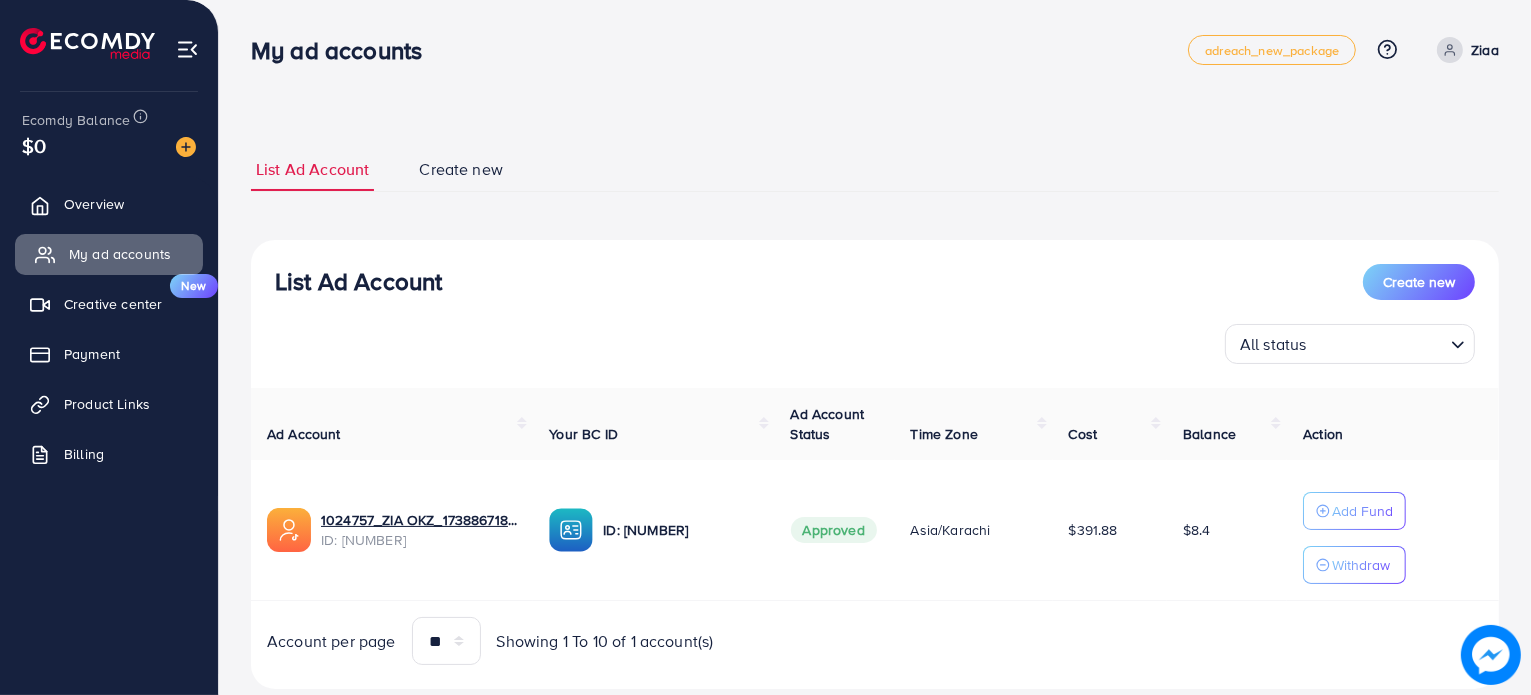 drag, startPoint x: 84, startPoint y: 199, endPoint x: 85, endPoint y: 271, distance: 72.00694 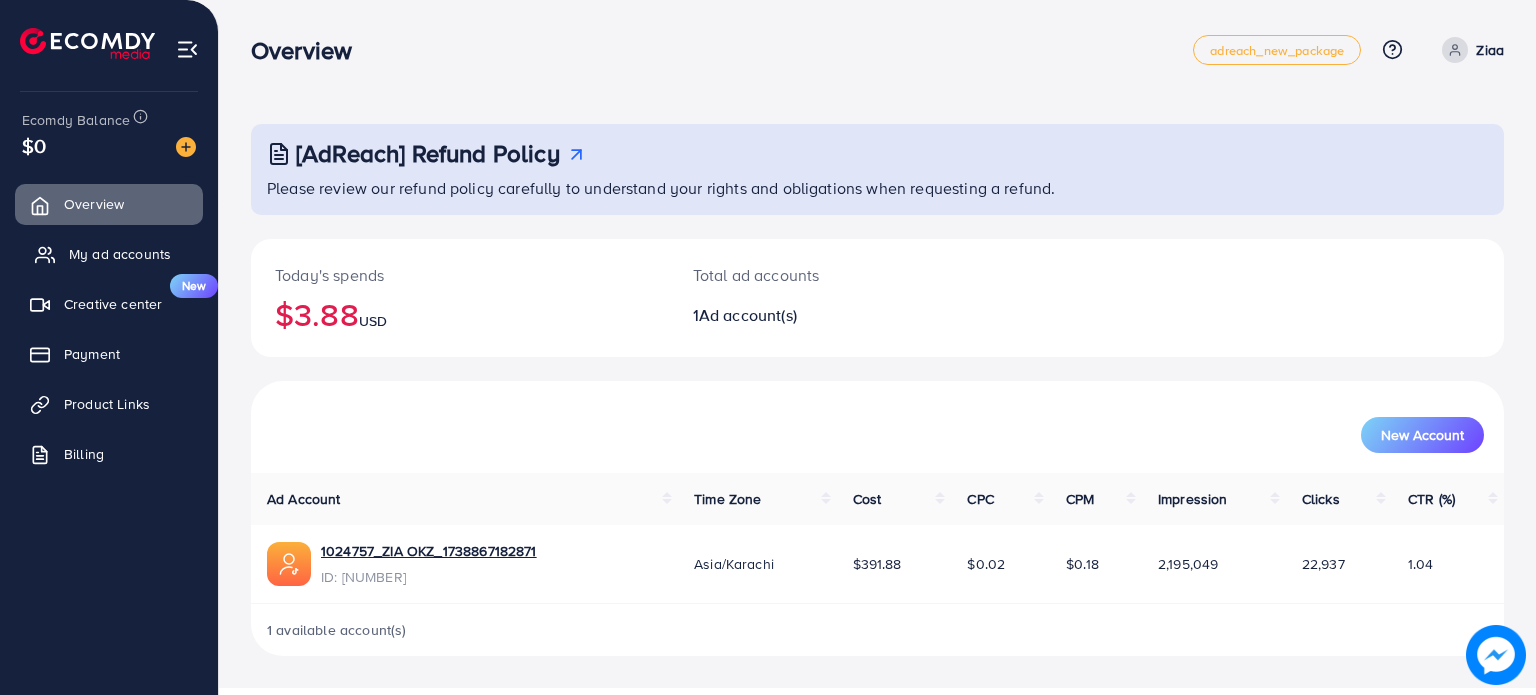 click on "My ad accounts" at bounding box center (120, 254) 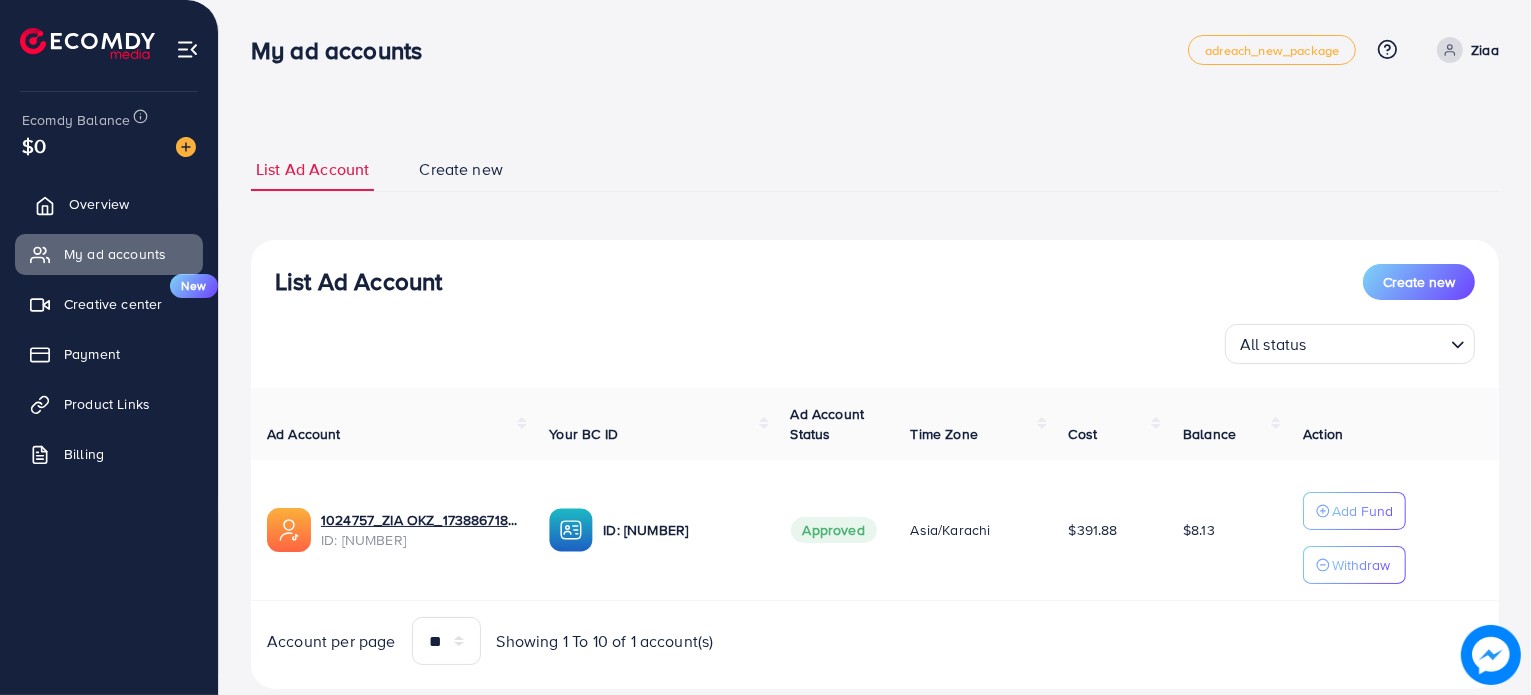 click on "Overview" at bounding box center [99, 204] 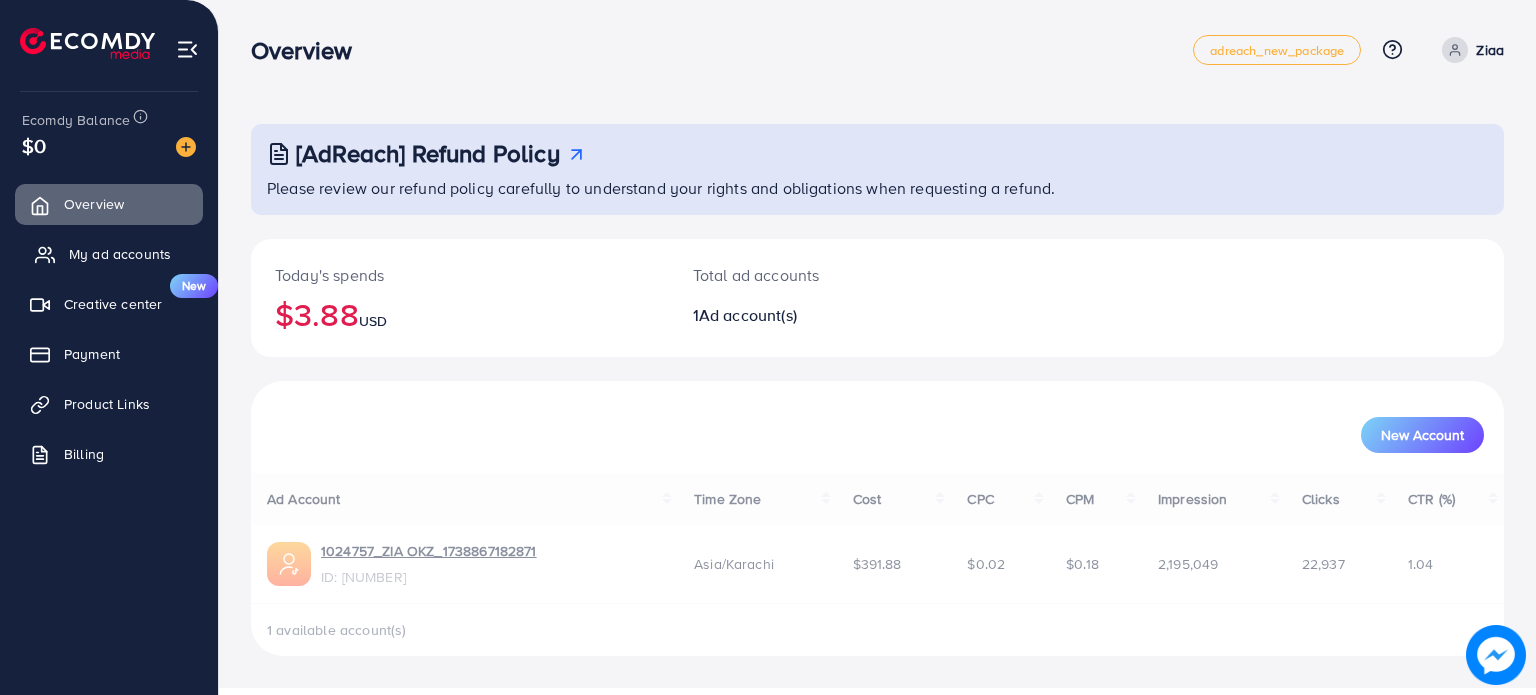 click on "My ad accounts" at bounding box center (120, 254) 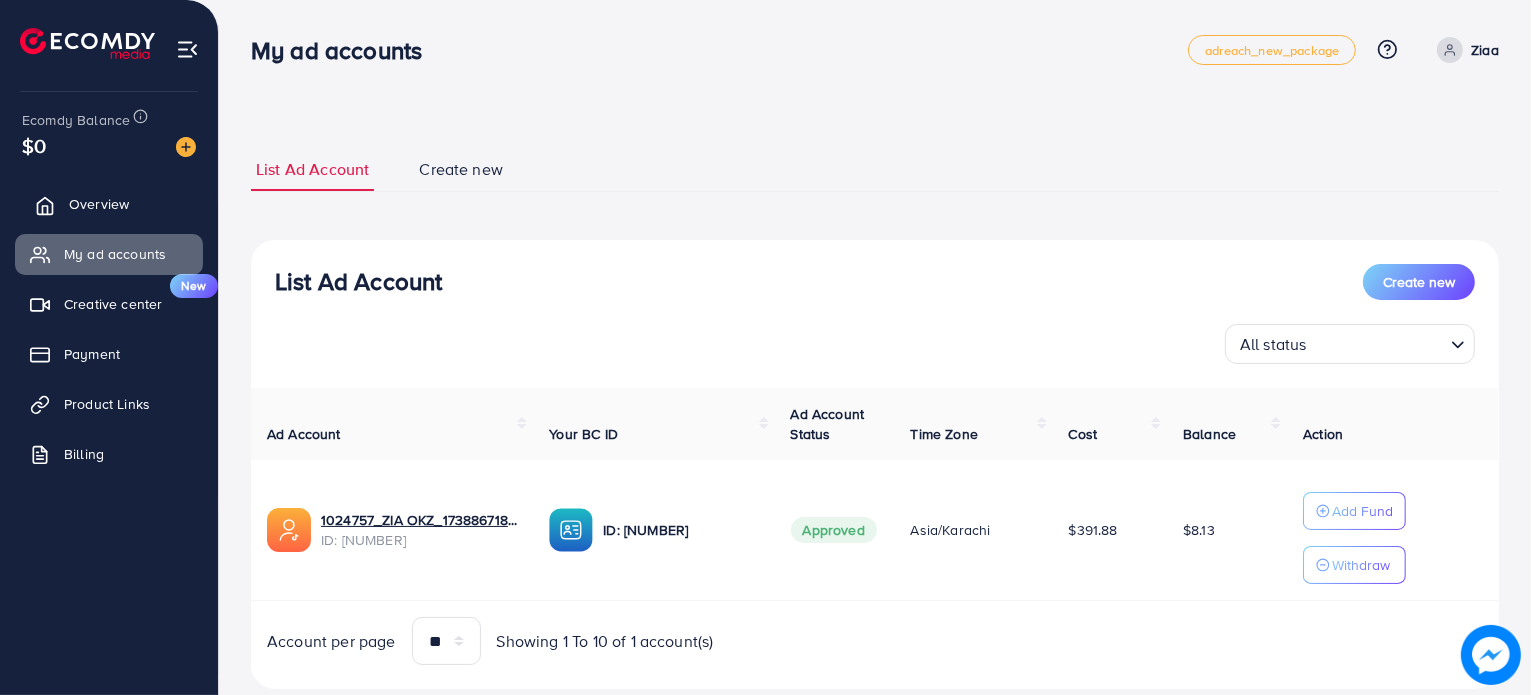 click on "Overview" at bounding box center [109, 204] 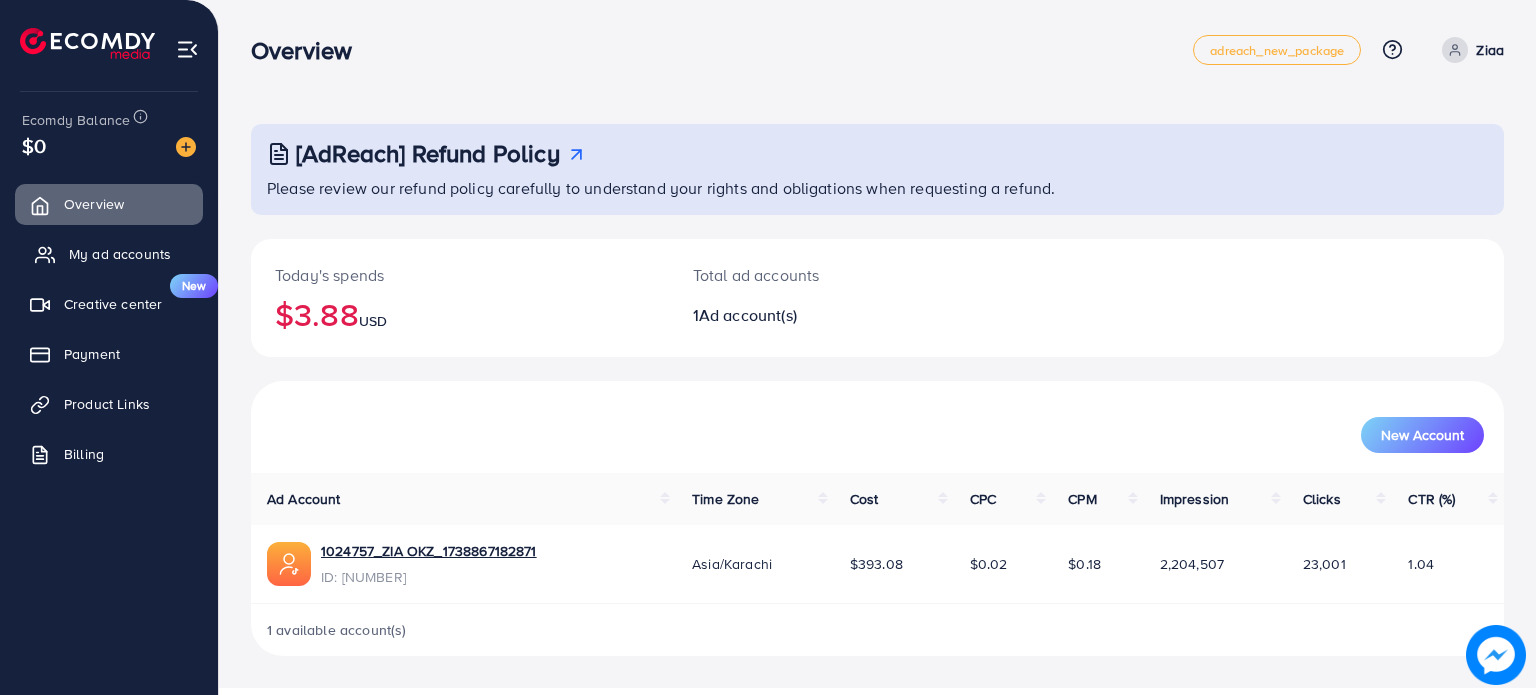 click on "My ad accounts" at bounding box center [120, 254] 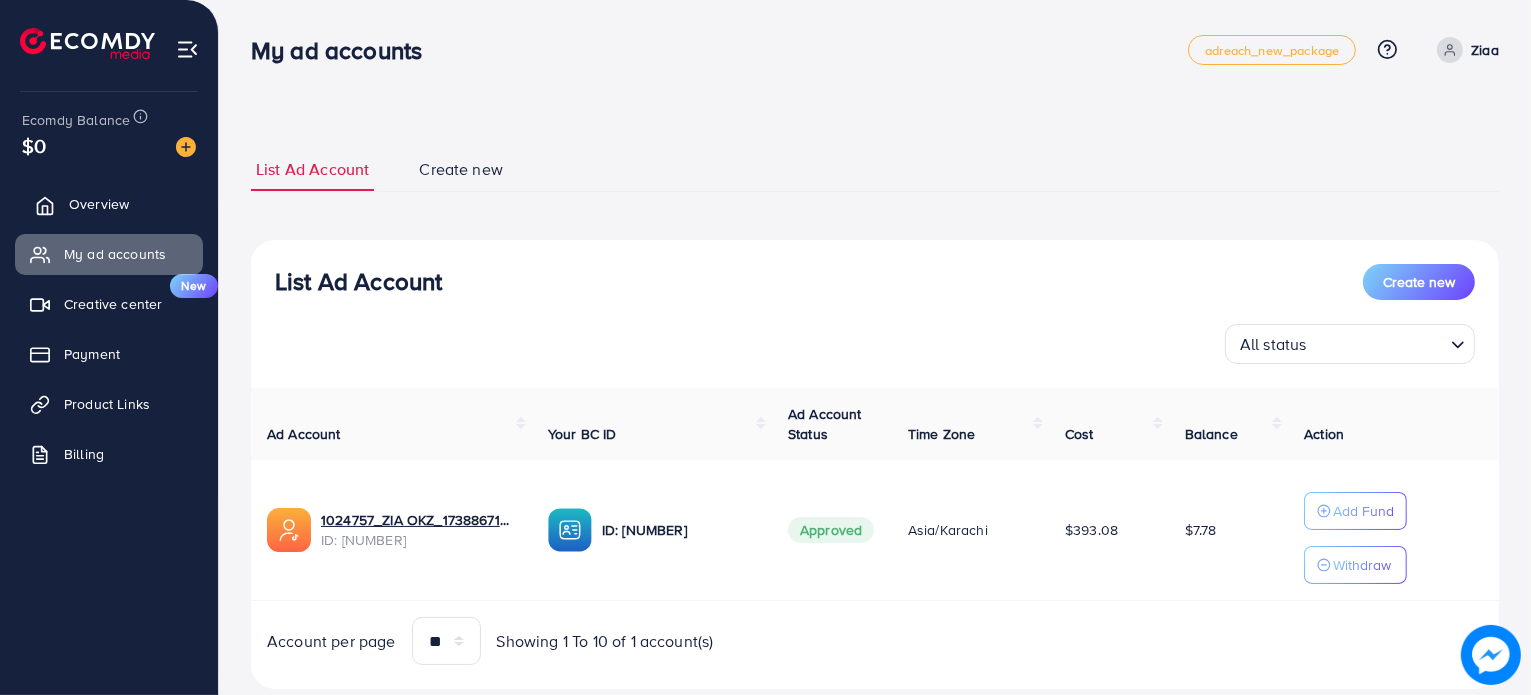 click on "Overview" at bounding box center [109, 204] 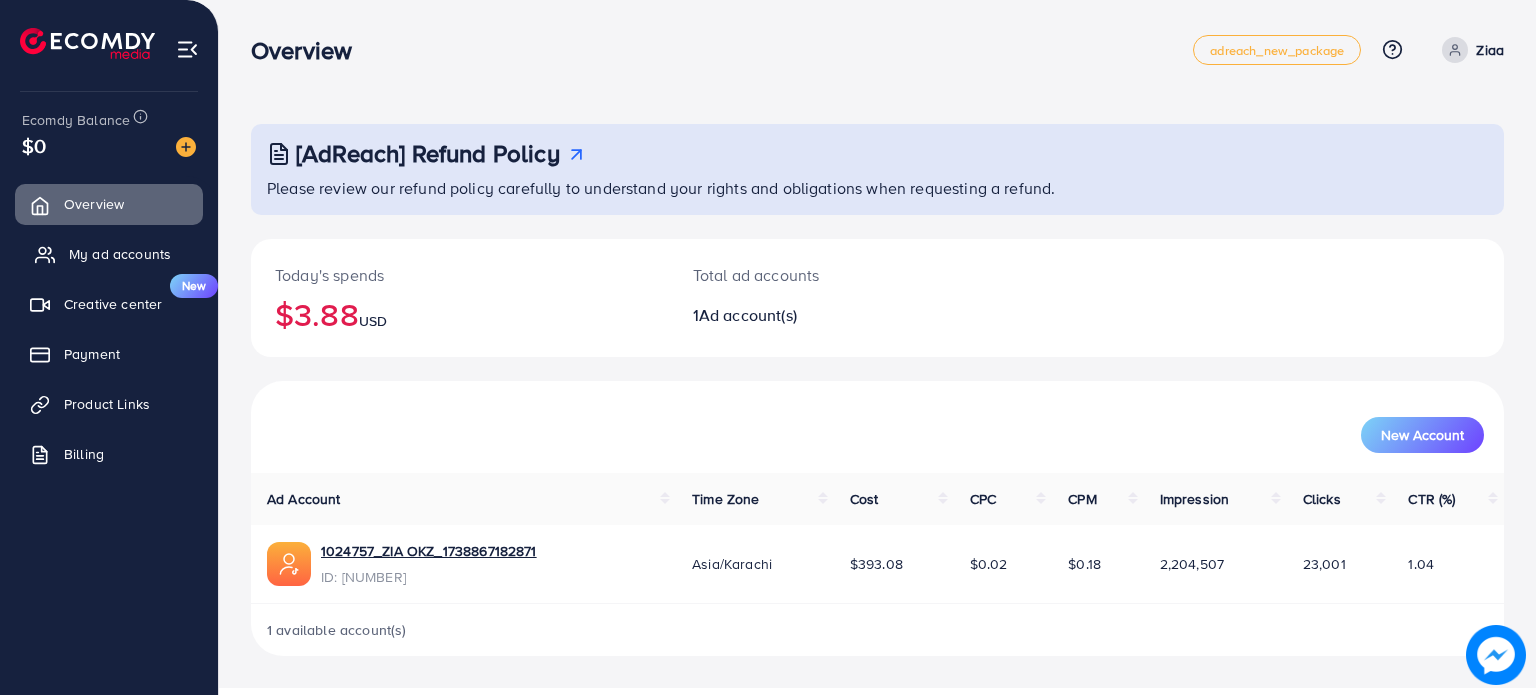 click on "My ad accounts" at bounding box center (120, 254) 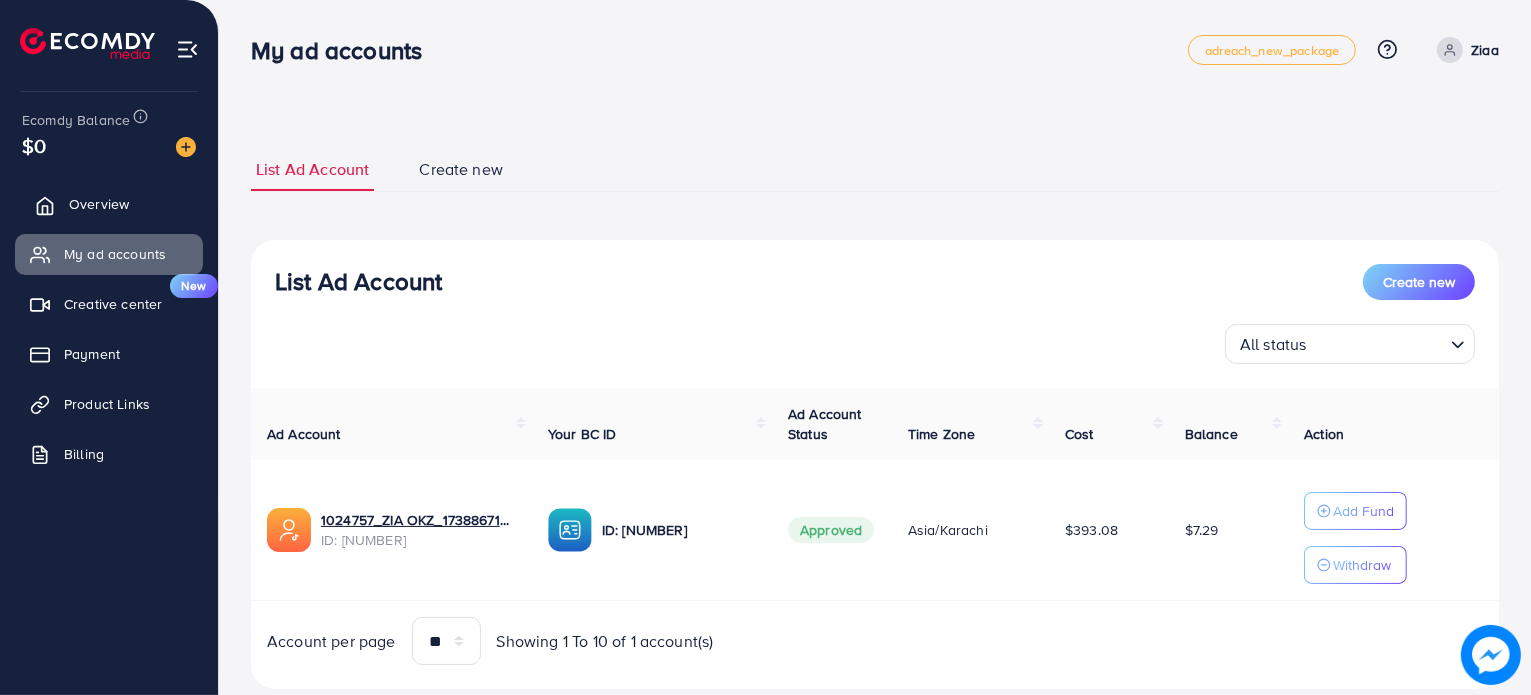 click on "Overview" at bounding box center [109, 204] 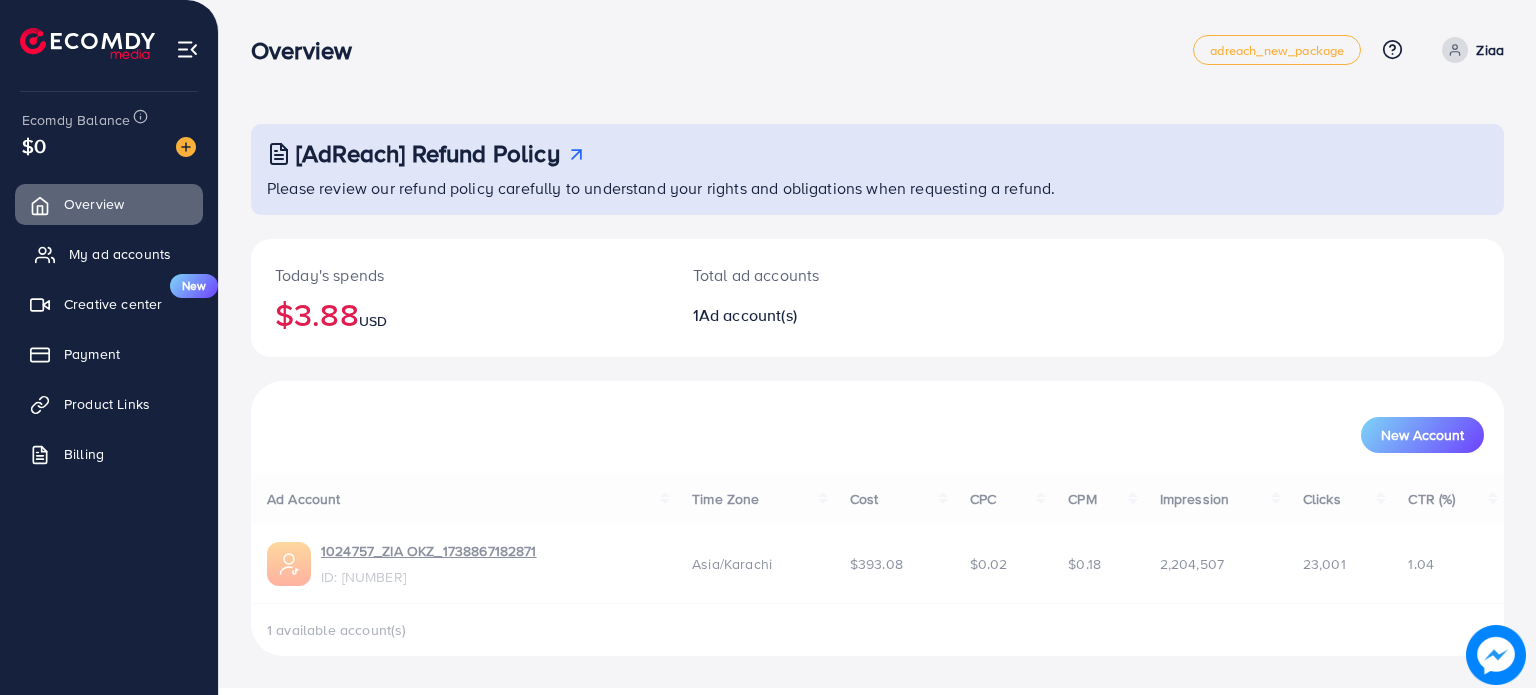 click on "My ad accounts" at bounding box center (120, 254) 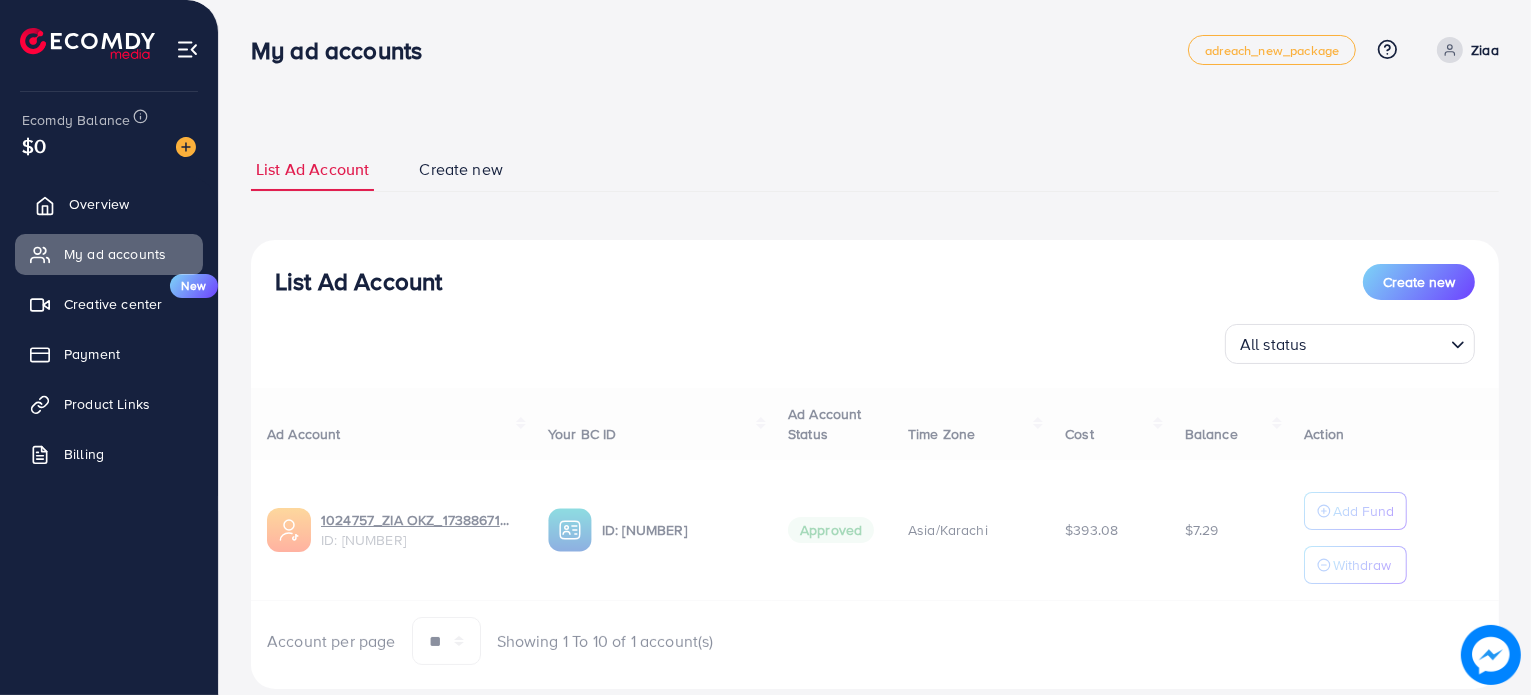 click on "Overview" at bounding box center [99, 204] 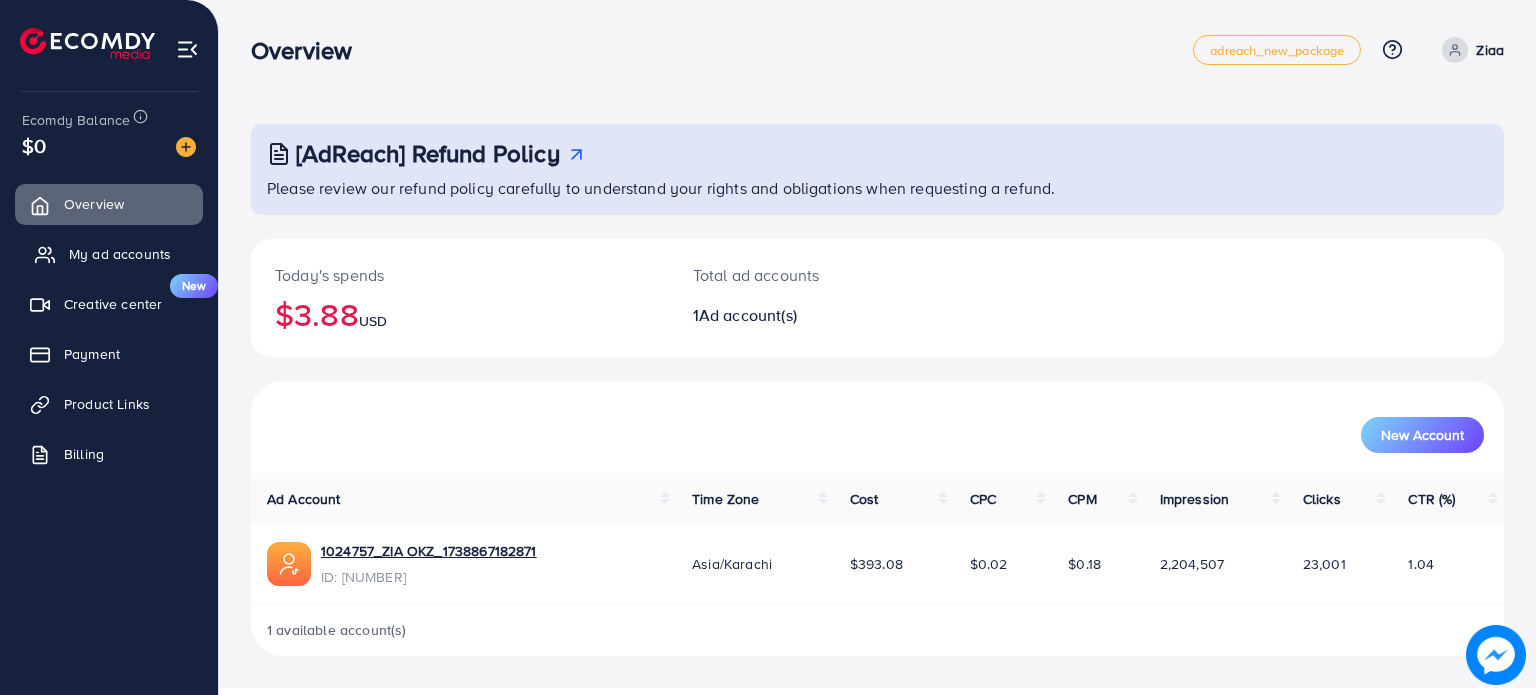 click on "My ad accounts" at bounding box center (120, 254) 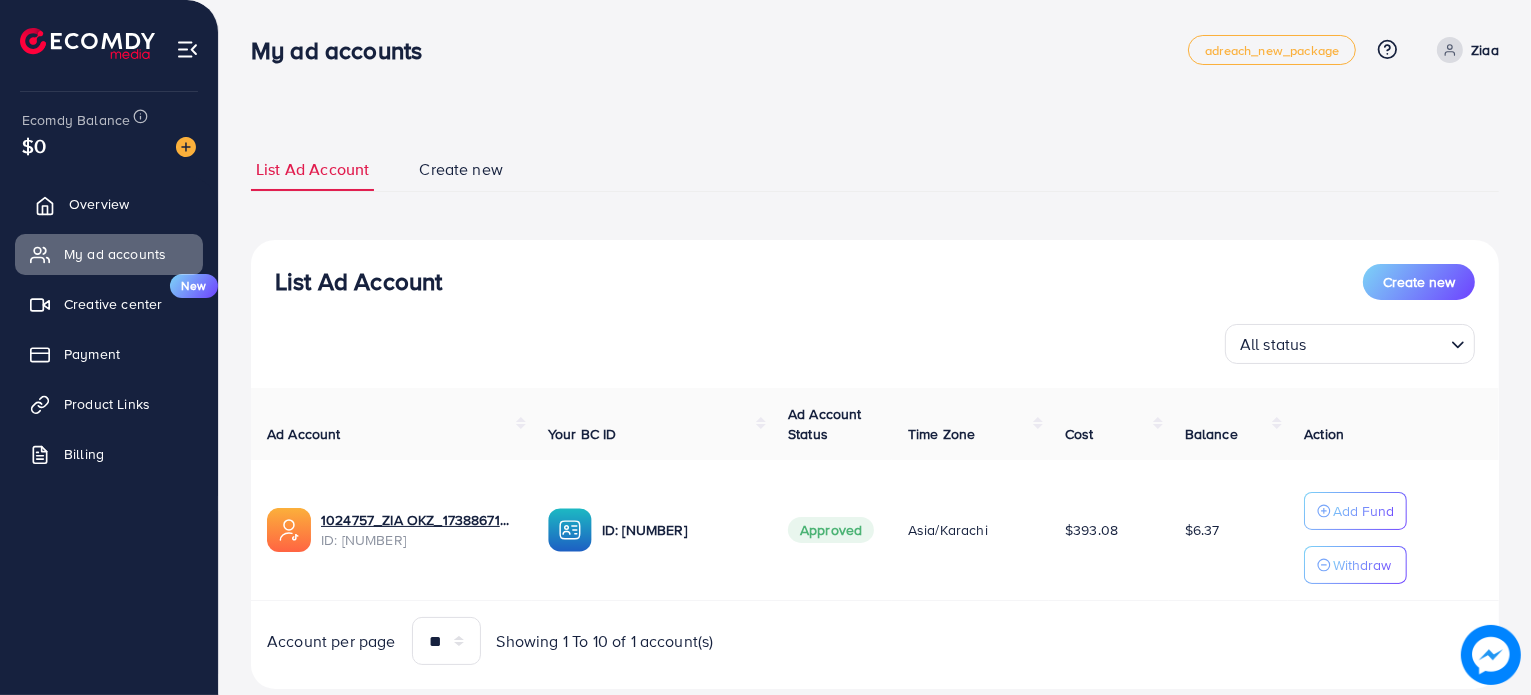 click on "Overview" at bounding box center [109, 204] 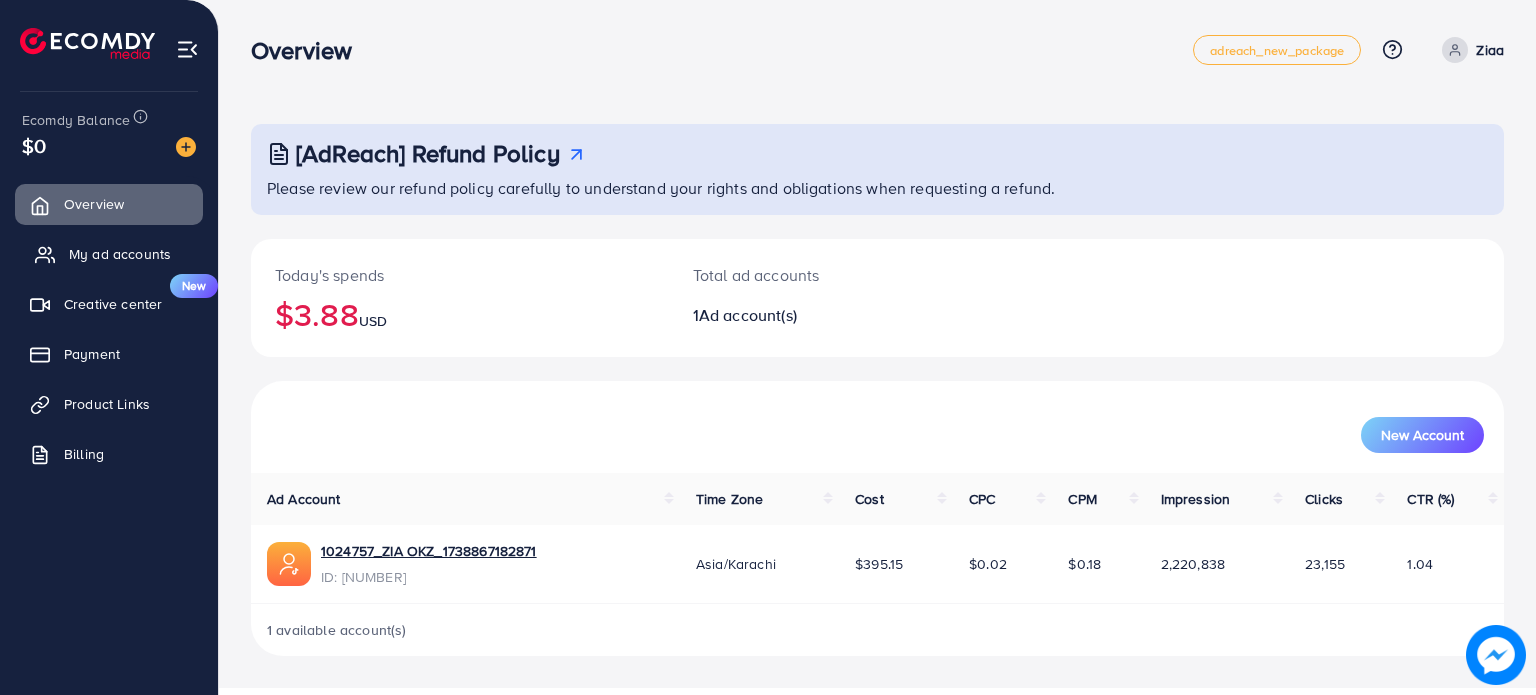 click on "My ad accounts" at bounding box center [120, 254] 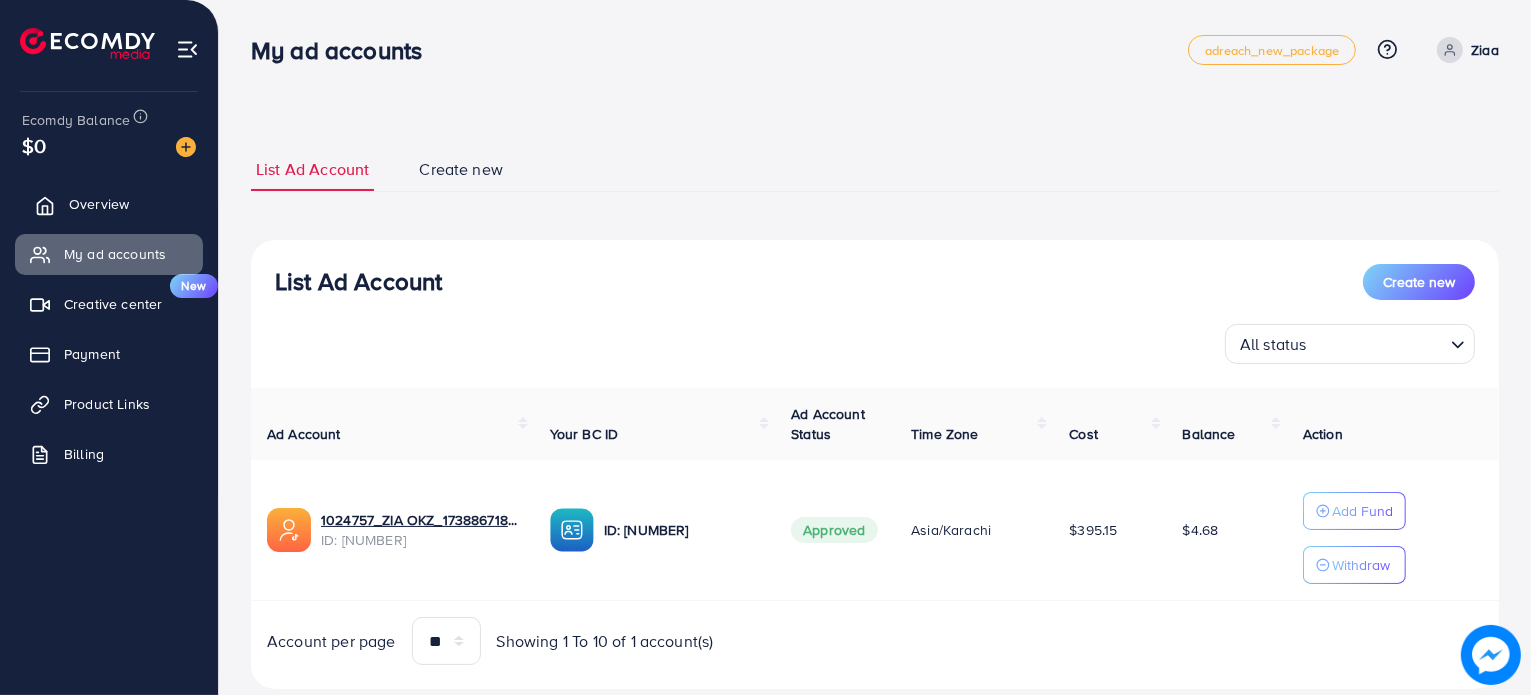 click on "Overview" at bounding box center [99, 204] 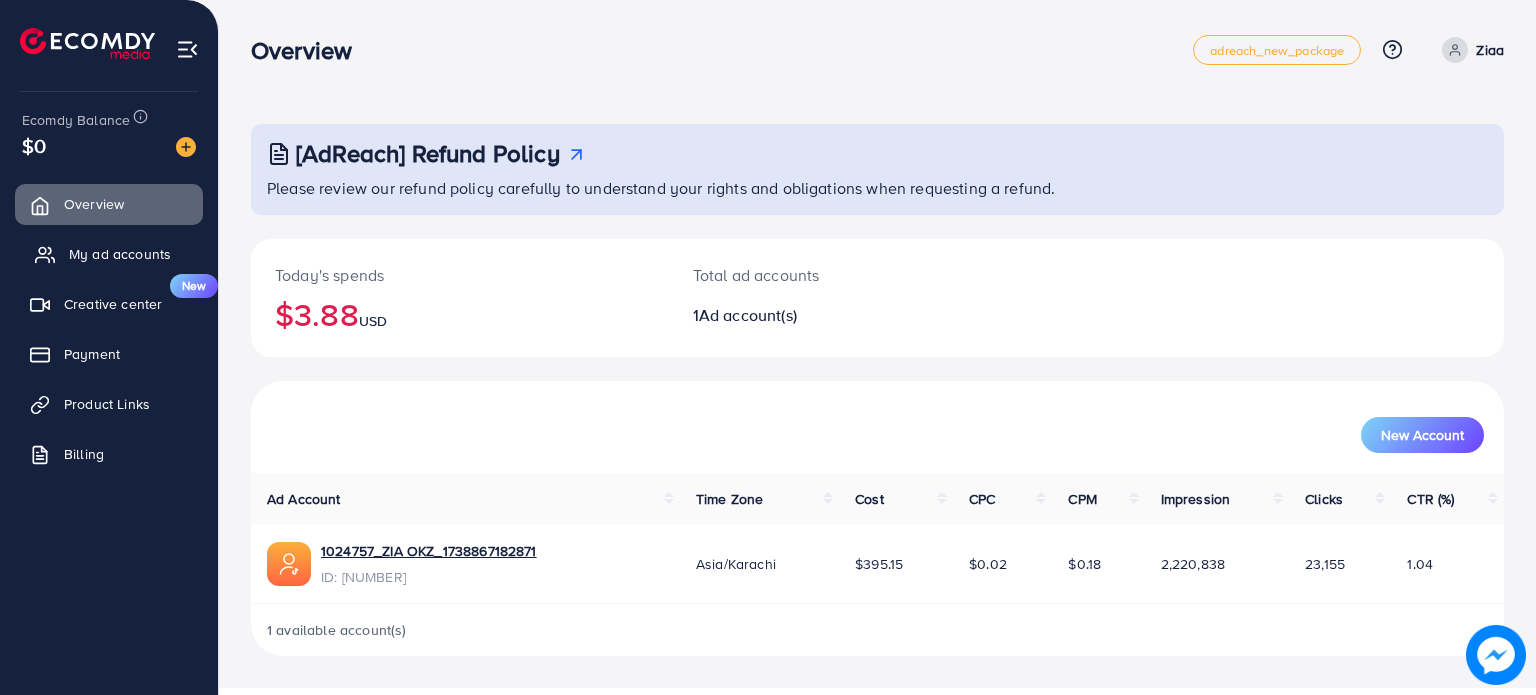 click on "My ad accounts" at bounding box center [120, 254] 